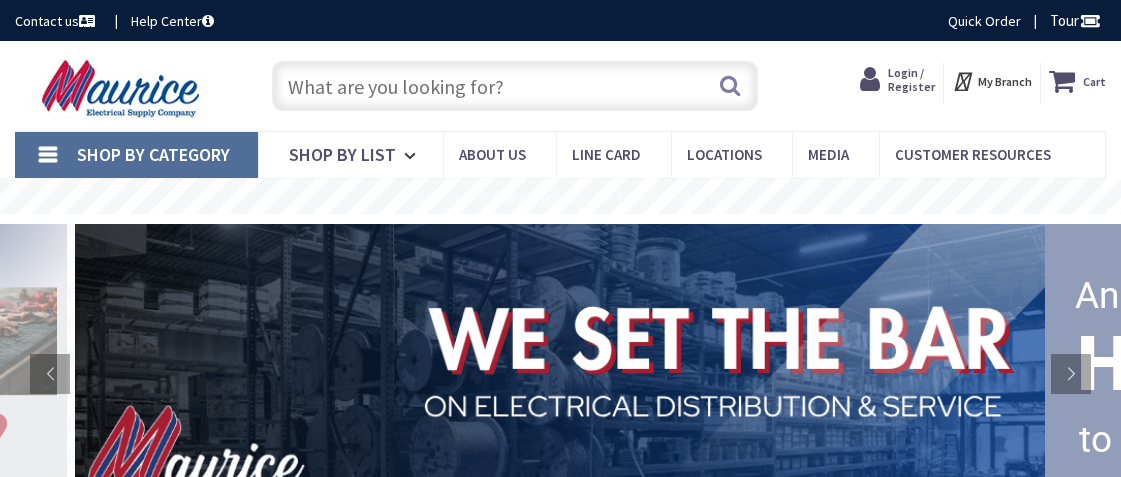 scroll, scrollTop: 0, scrollLeft: 0, axis: both 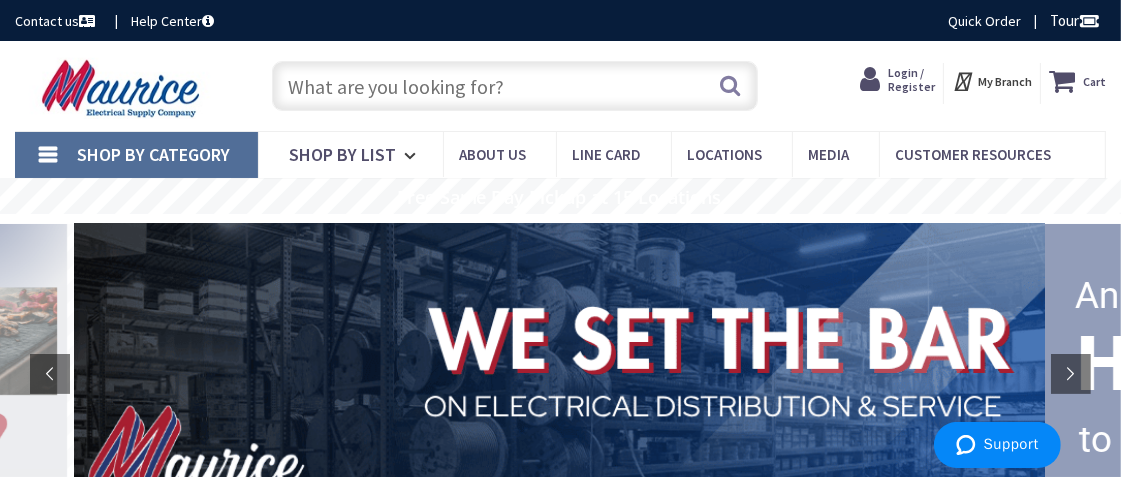 click at bounding box center [874, 80] 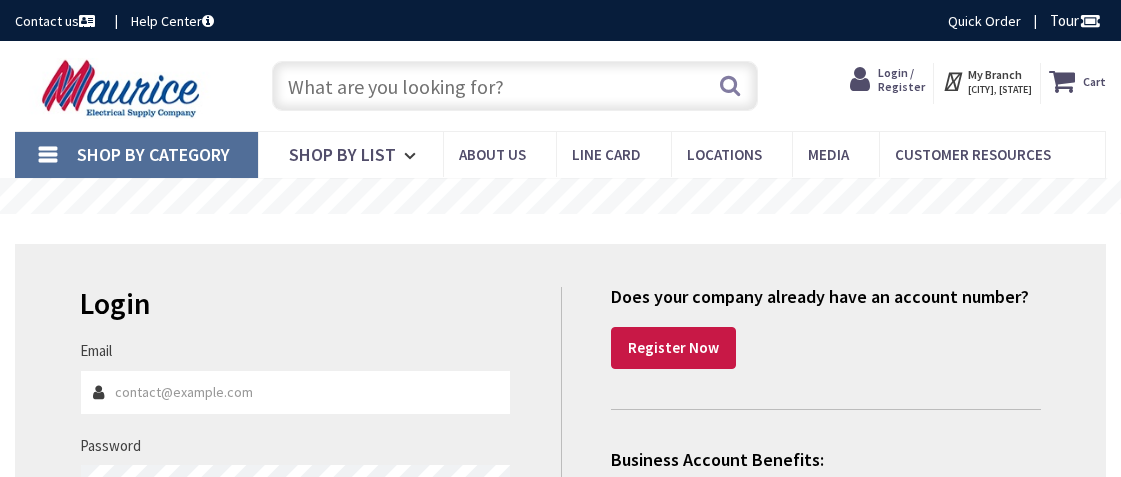 scroll, scrollTop: 0, scrollLeft: 0, axis: both 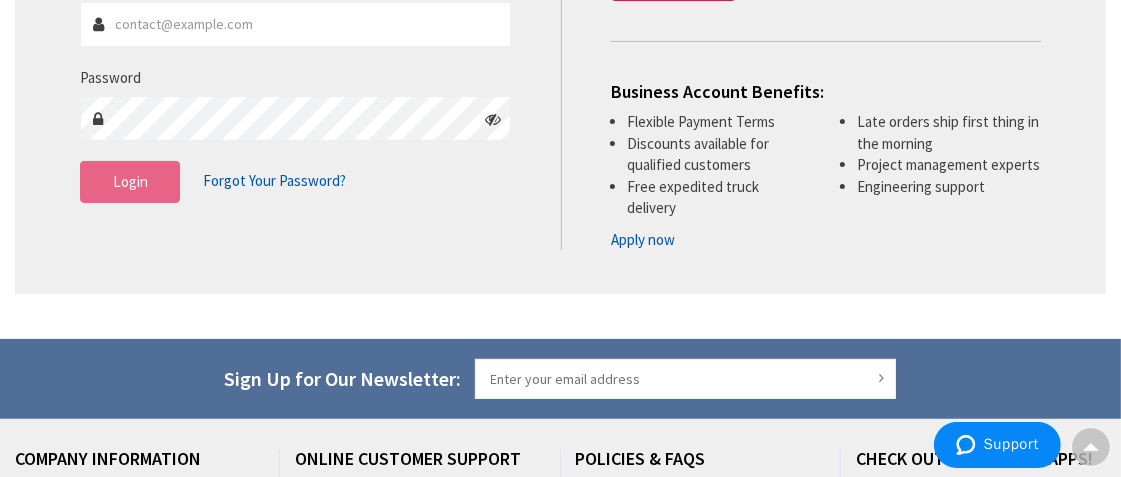 type on "[EMAIL]" 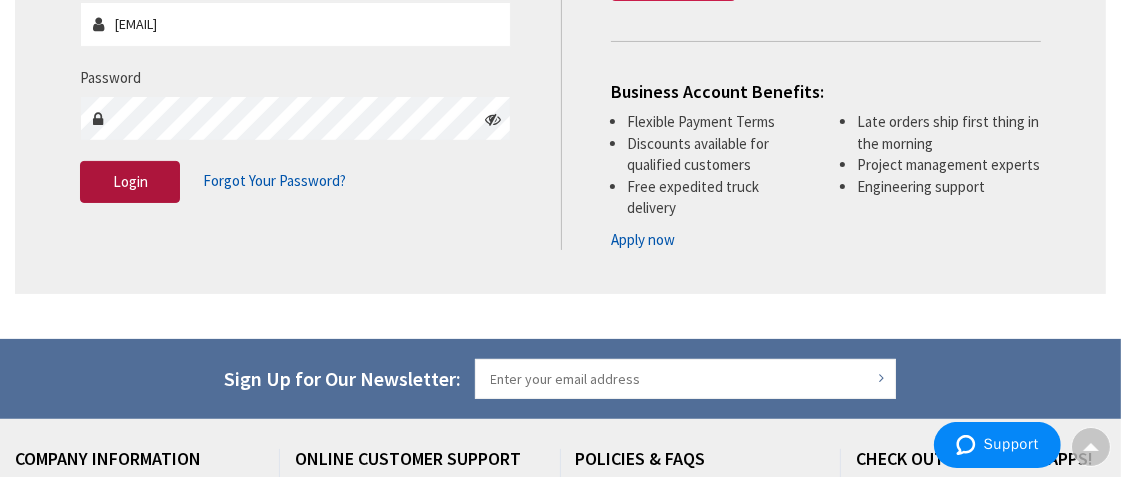 click on "Login" at bounding box center [130, 181] 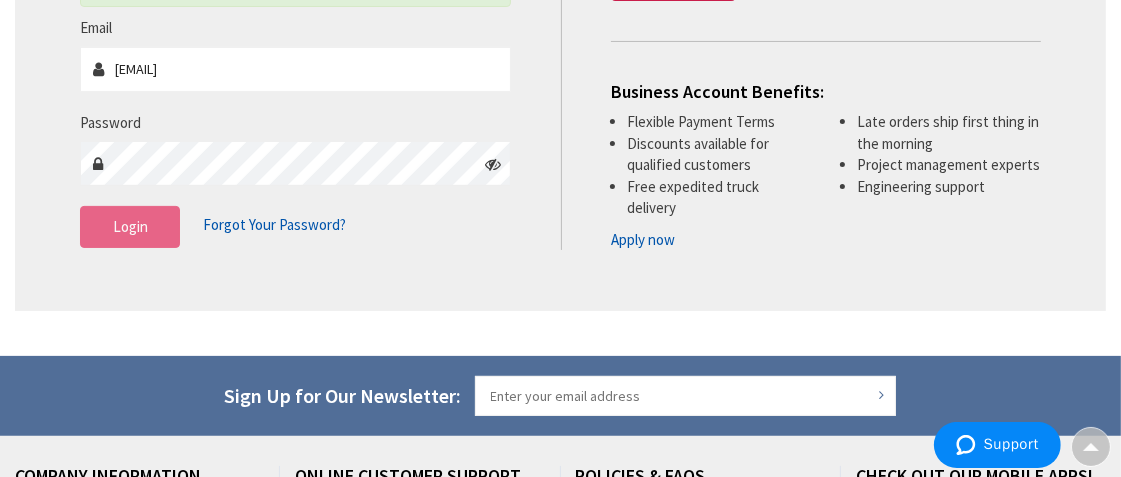 scroll, scrollTop: 412, scrollLeft: 0, axis: vertical 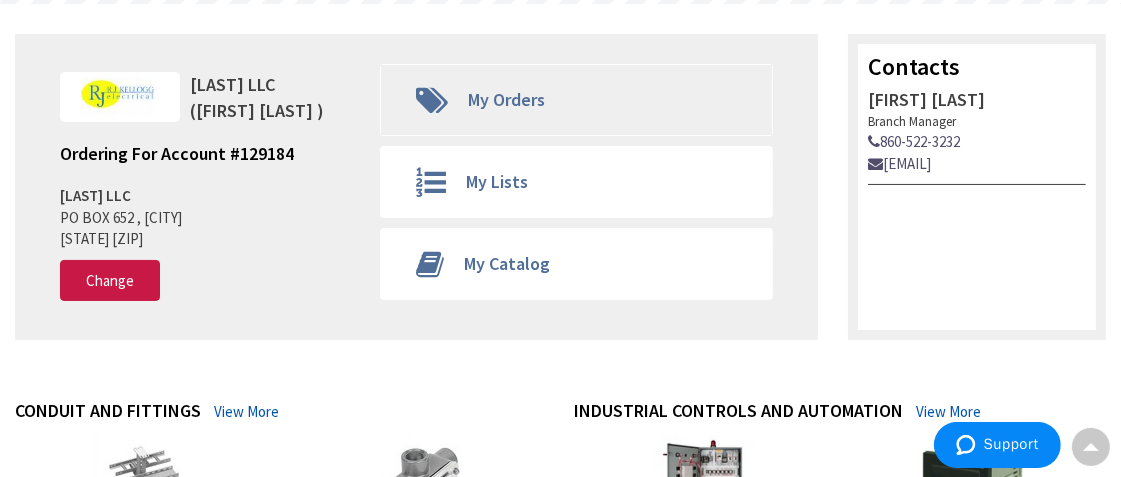 click on "My Orders" at bounding box center [577, 100] 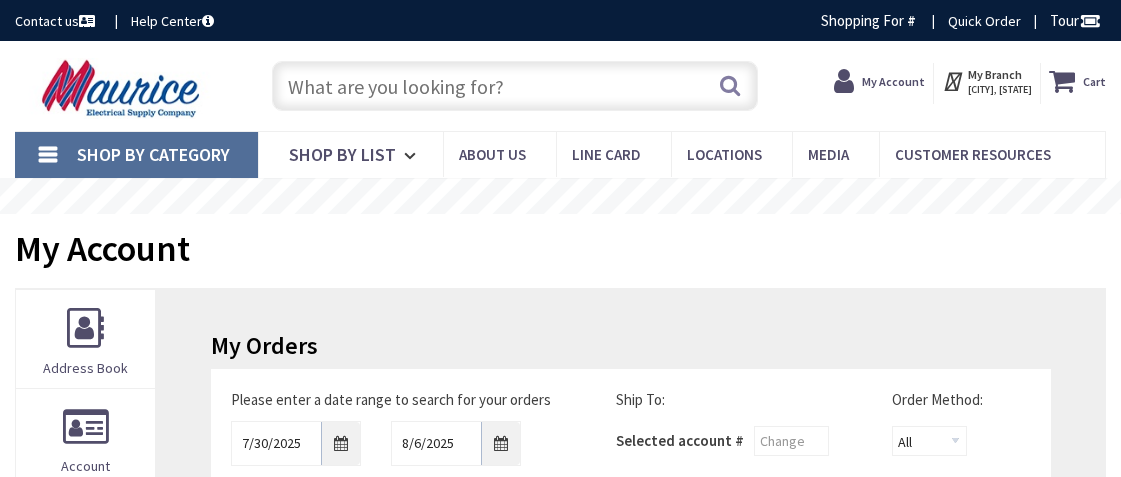 scroll, scrollTop: 0, scrollLeft: 0, axis: both 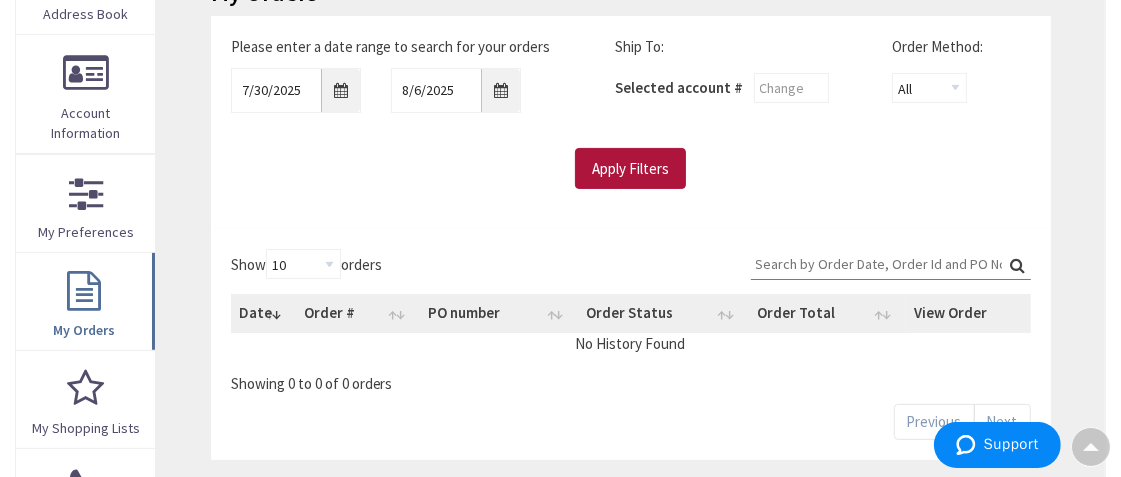 click on "Apply Filters" at bounding box center [630, 169] 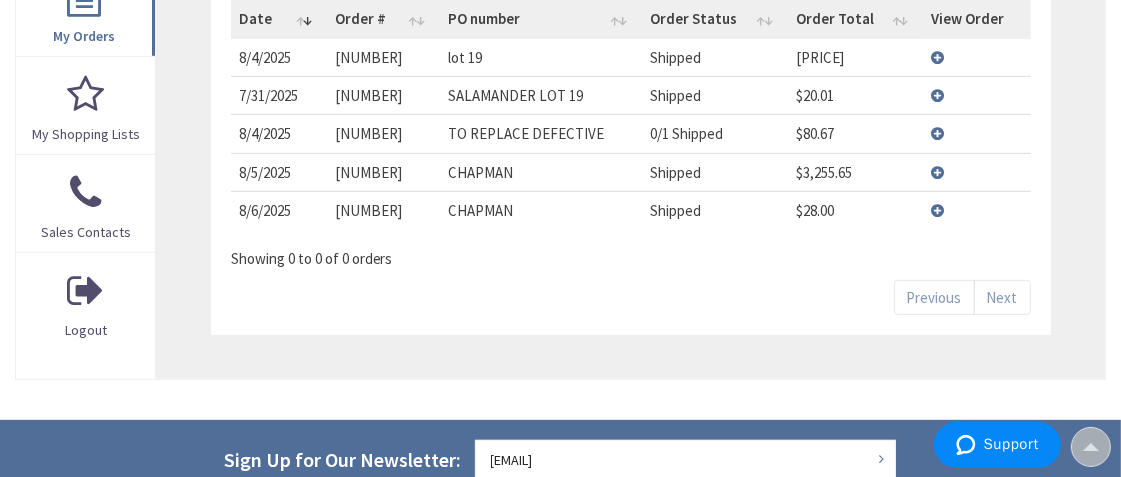 scroll, scrollTop: 651, scrollLeft: 0, axis: vertical 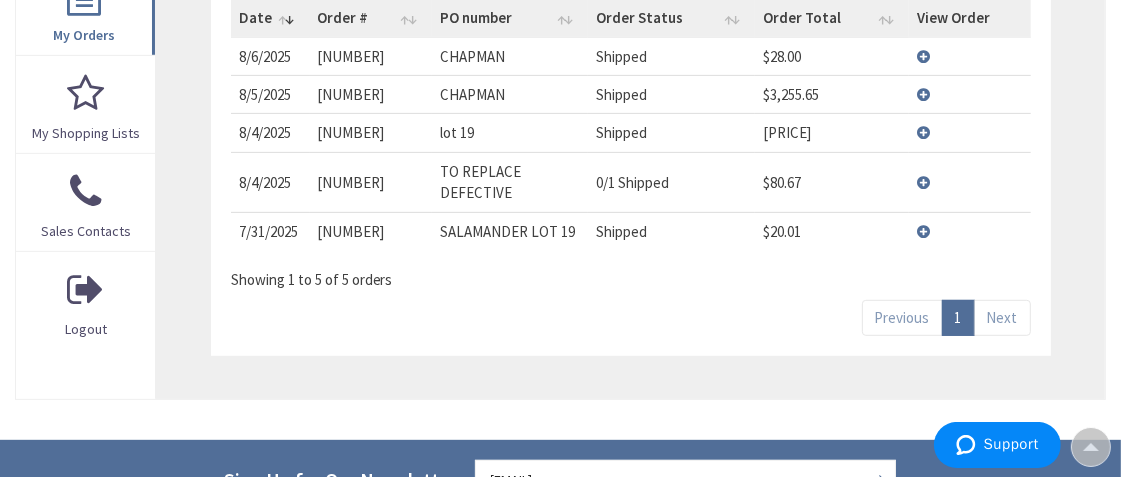 click on "View Details" at bounding box center [969, 182] 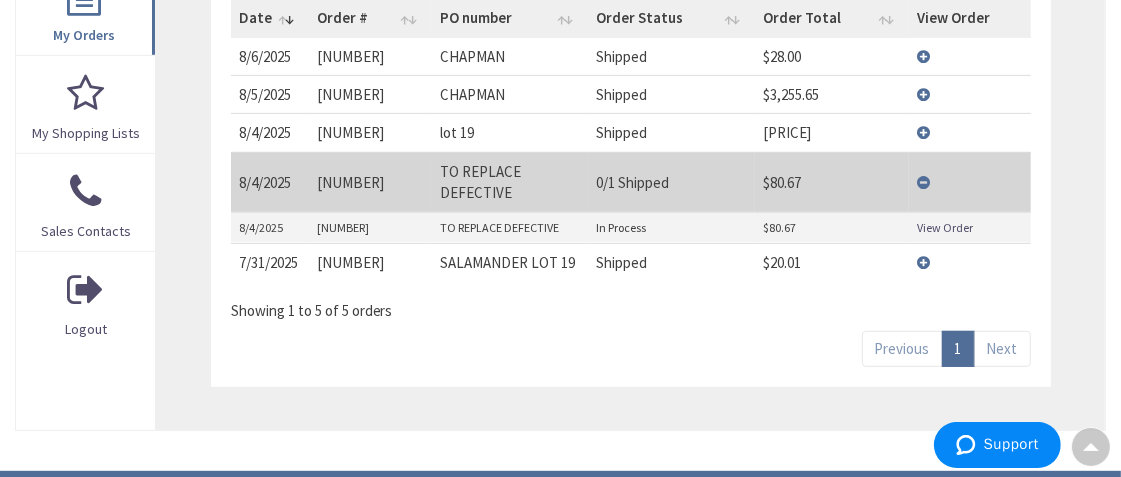 click on "View Details" at bounding box center (969, 182) 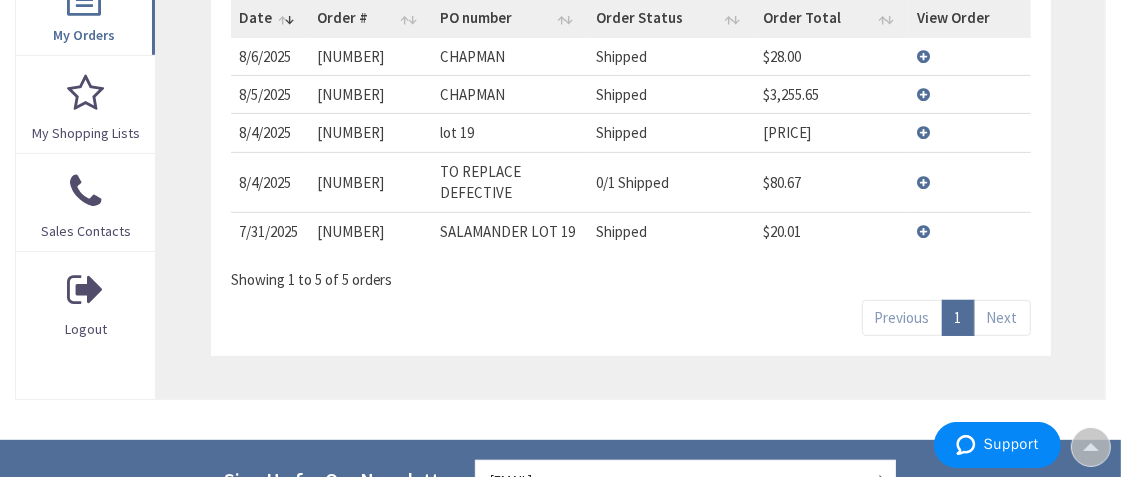 click on "View Details" at bounding box center [969, 231] 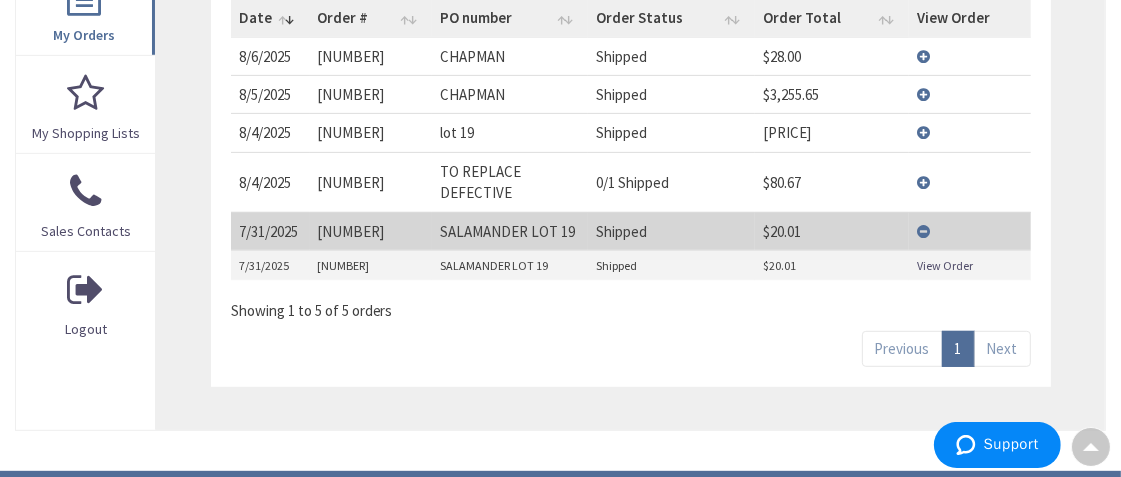 click on "View Details" at bounding box center [969, 182] 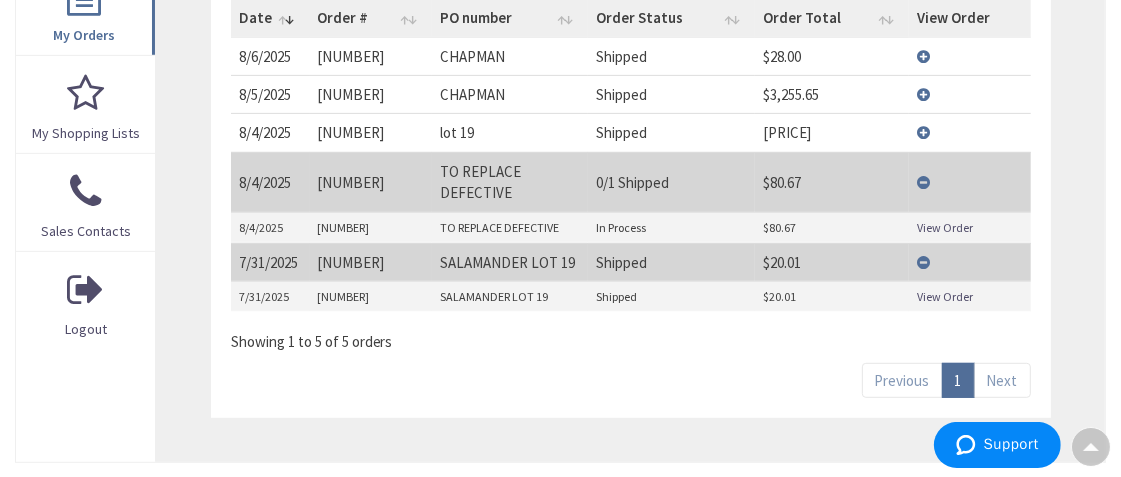 click on "View Details" at bounding box center [969, 94] 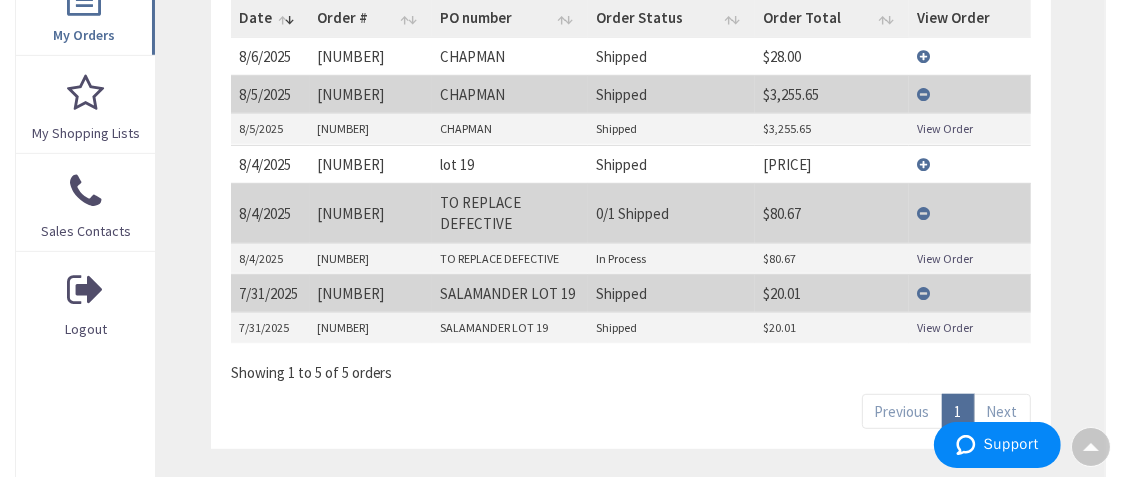 click on "View Order" at bounding box center [945, 128] 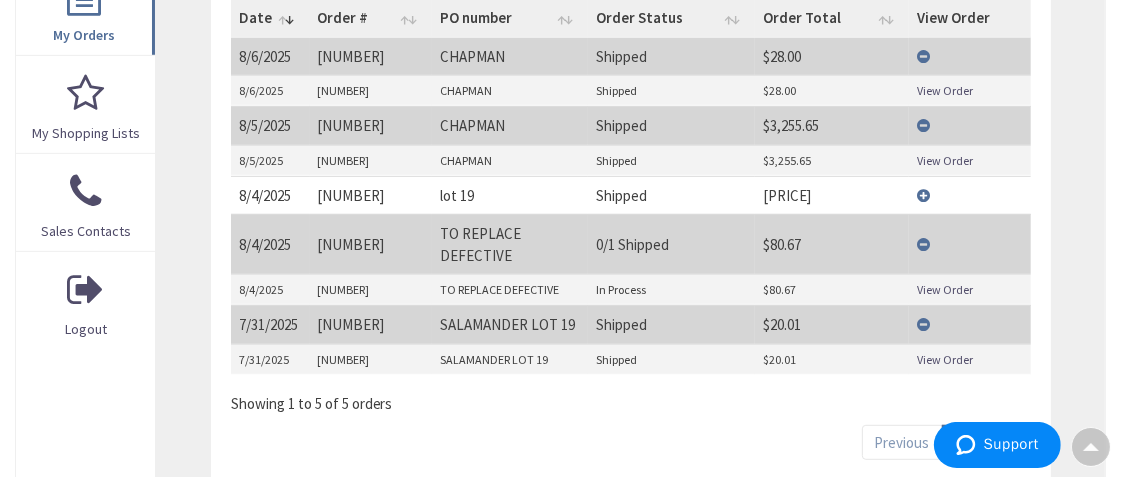 click on "View Order" at bounding box center (945, 90) 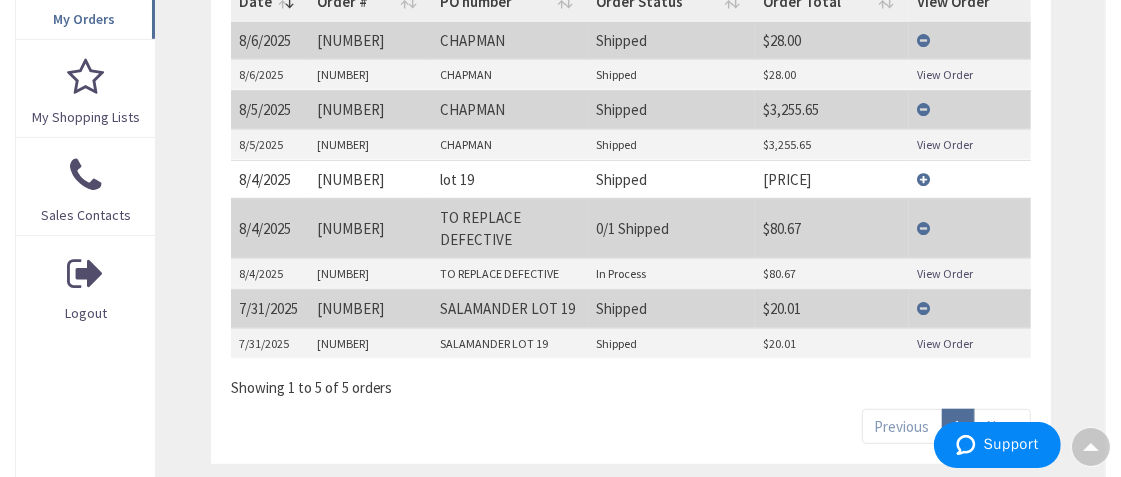 scroll, scrollTop: 669, scrollLeft: 0, axis: vertical 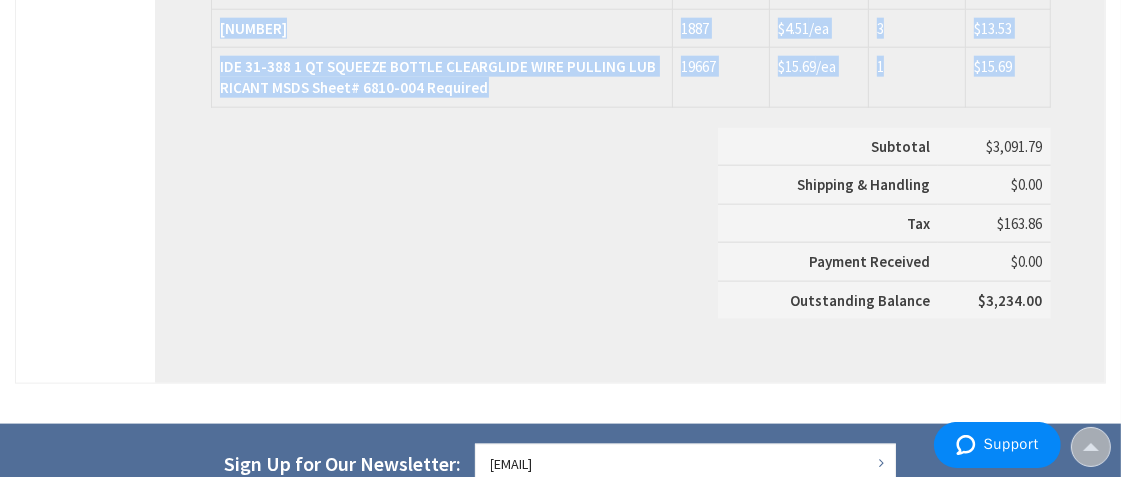drag, startPoint x: 213, startPoint y: 54, endPoint x: 1074, endPoint y: 290, distance: 892.75806 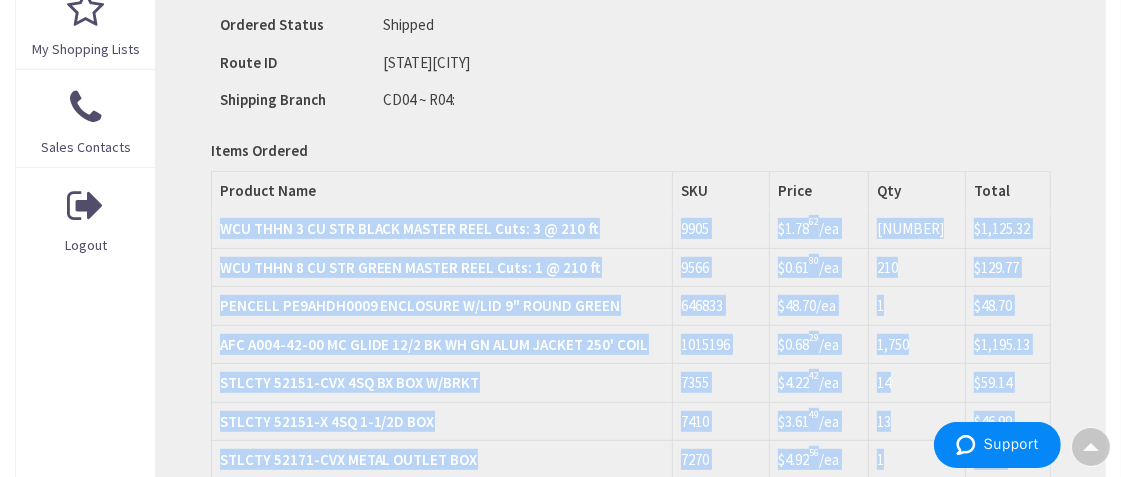 scroll, scrollTop: 747, scrollLeft: 0, axis: vertical 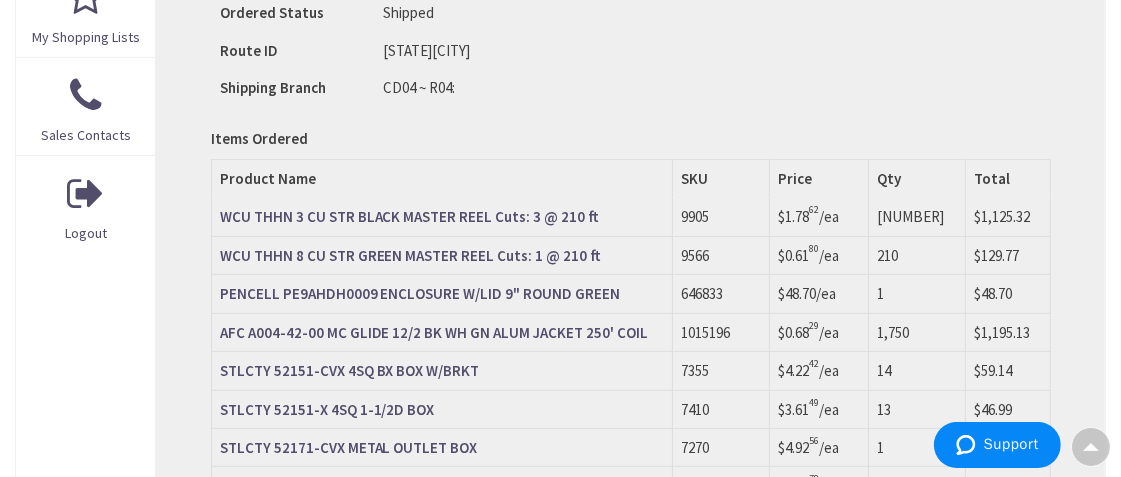 click on "Order Information
Print This Page
Order #[NUMBER]
Ship-To Account #
[NUMBER]
Ship-To Account Name
[FIRST].[LAST] [COMPANY]
Shipping Address
[FIRST].[LAST] [COMPANY]
SKU" at bounding box center (630, 598) 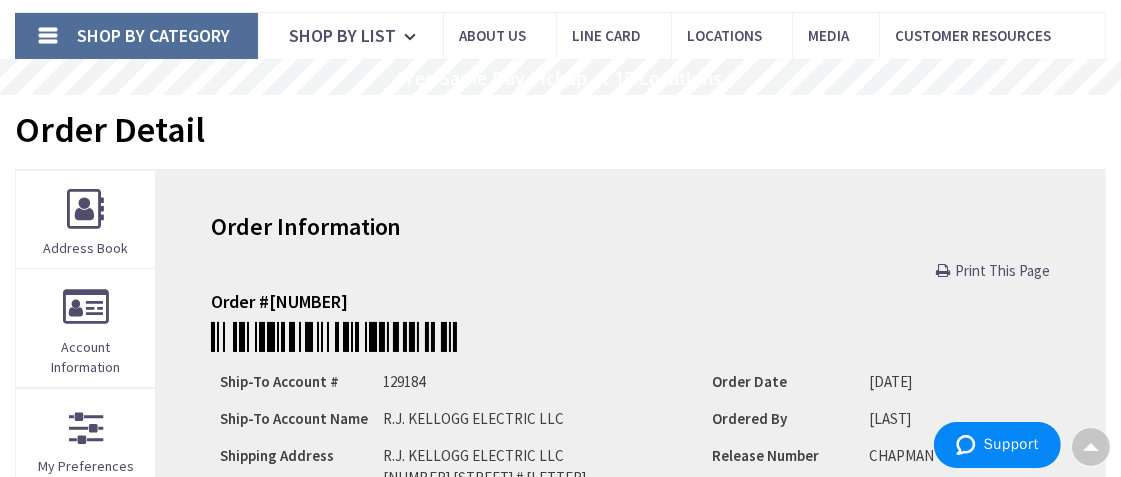 scroll, scrollTop: 120, scrollLeft: 0, axis: vertical 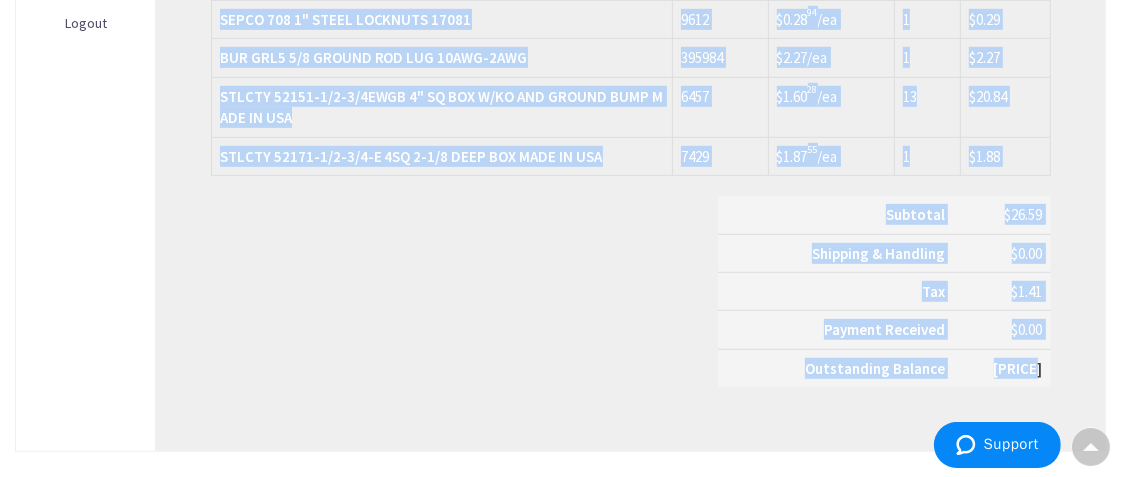 drag, startPoint x: 214, startPoint y: 76, endPoint x: 1047, endPoint y: 362, distance: 880.7298 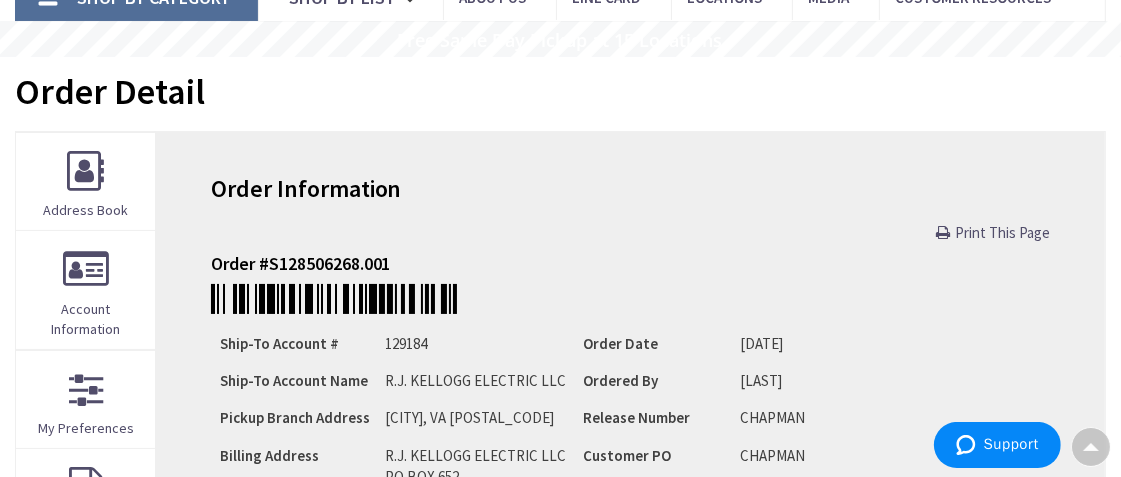 scroll, scrollTop: 160, scrollLeft: 0, axis: vertical 